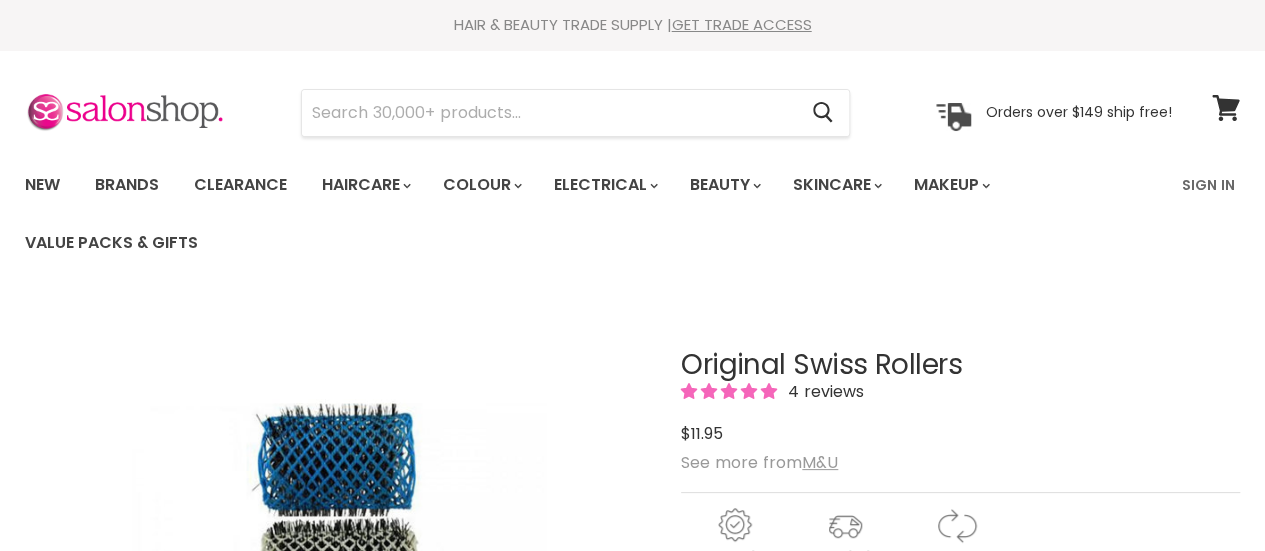 scroll, scrollTop: 0, scrollLeft: 0, axis: both 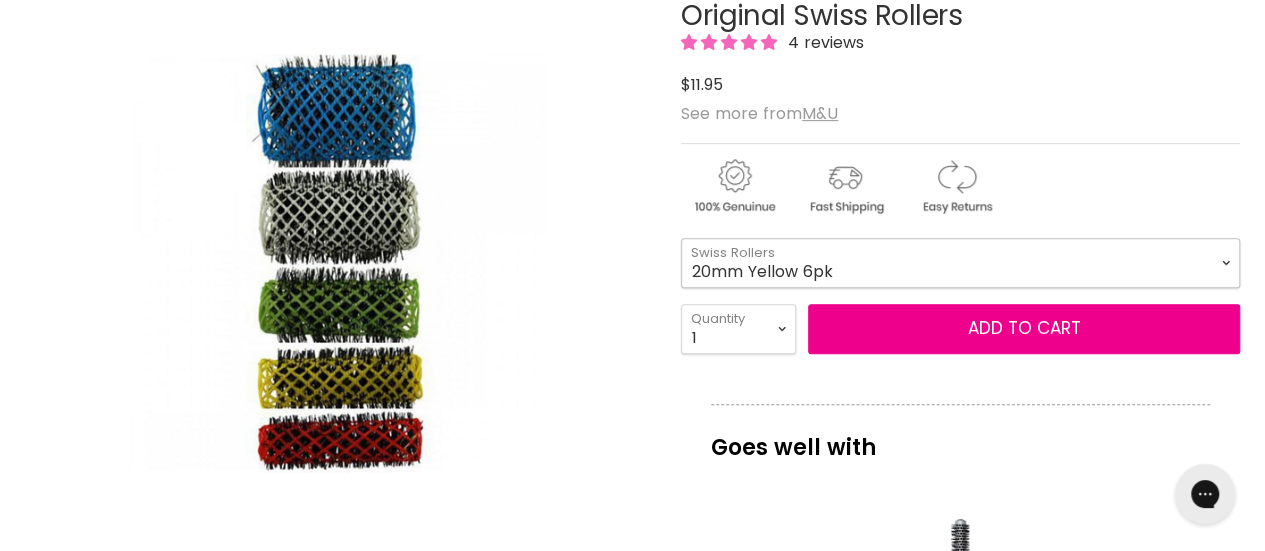 click on "16mm Coral 6pk
20mm Yellow 6pk
25mm Green 6pk
32mm White 6pk
42mm Blue 4pk" at bounding box center (960, 263) 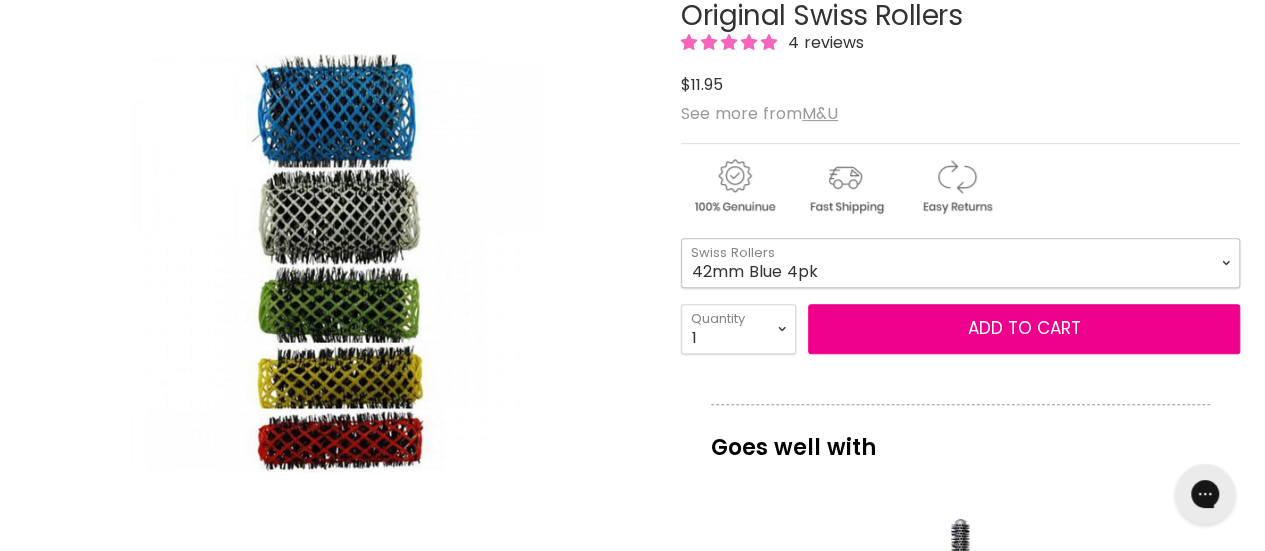 click on "16mm Coral 6pk
20mm Yellow 6pk
25mm Green 6pk
32mm White 6pk
42mm Blue 4pk" at bounding box center (960, 263) 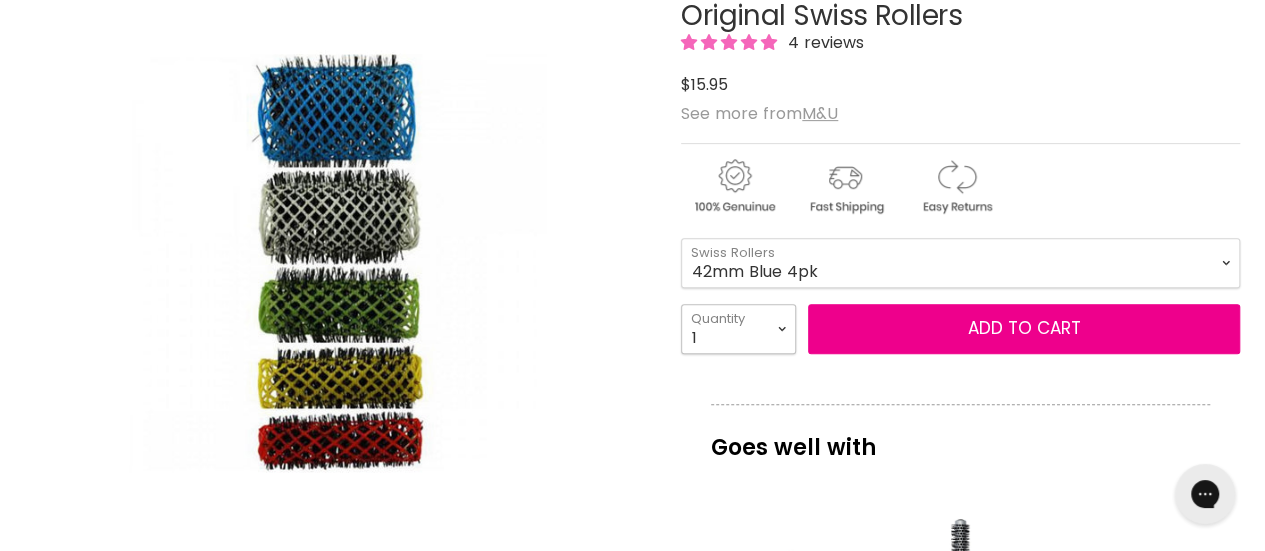click on "1
2
3
4
5
6
7
8
9
10+" at bounding box center (738, 329) 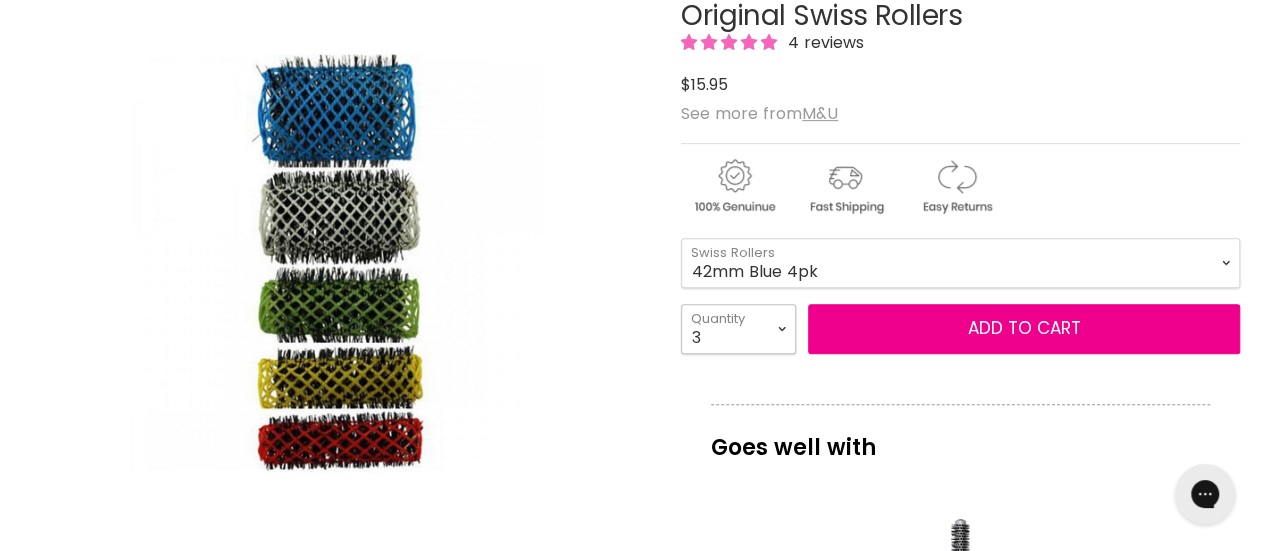 click on "1
2
3
4
5
6
7
8
9
10+" at bounding box center (738, 329) 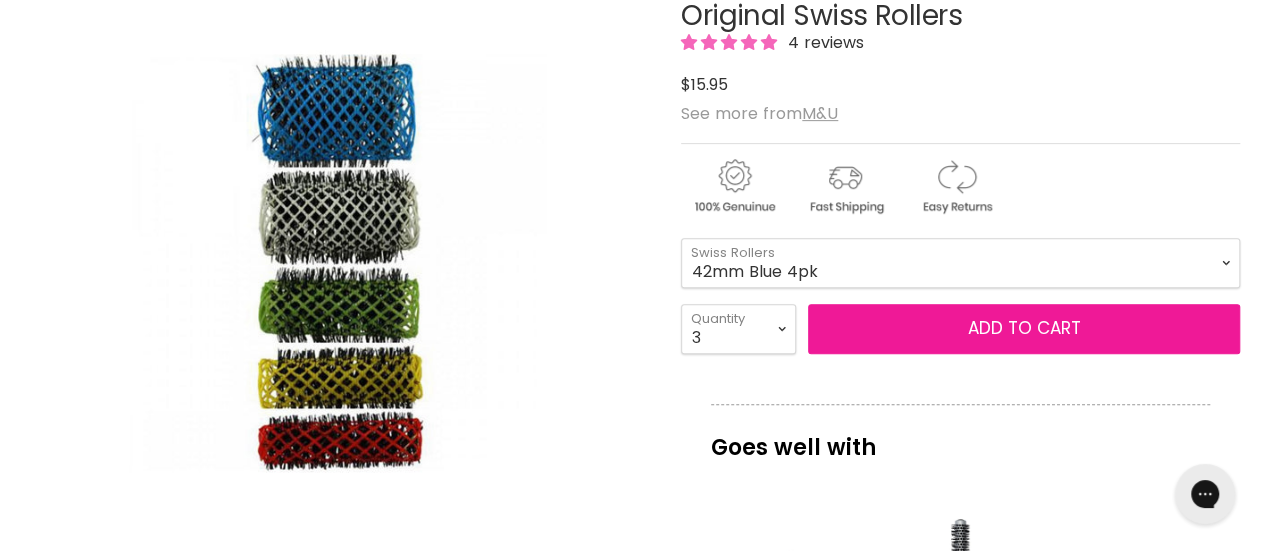 click on "Add to cart" at bounding box center (1024, 329) 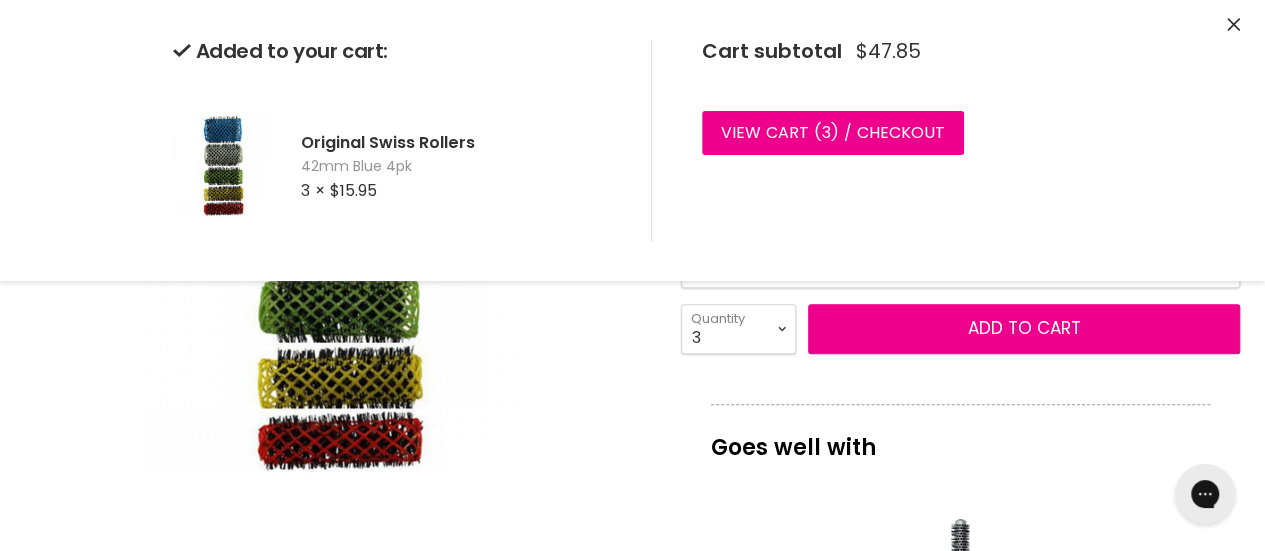 click on "Goes well with" at bounding box center (960, 437) 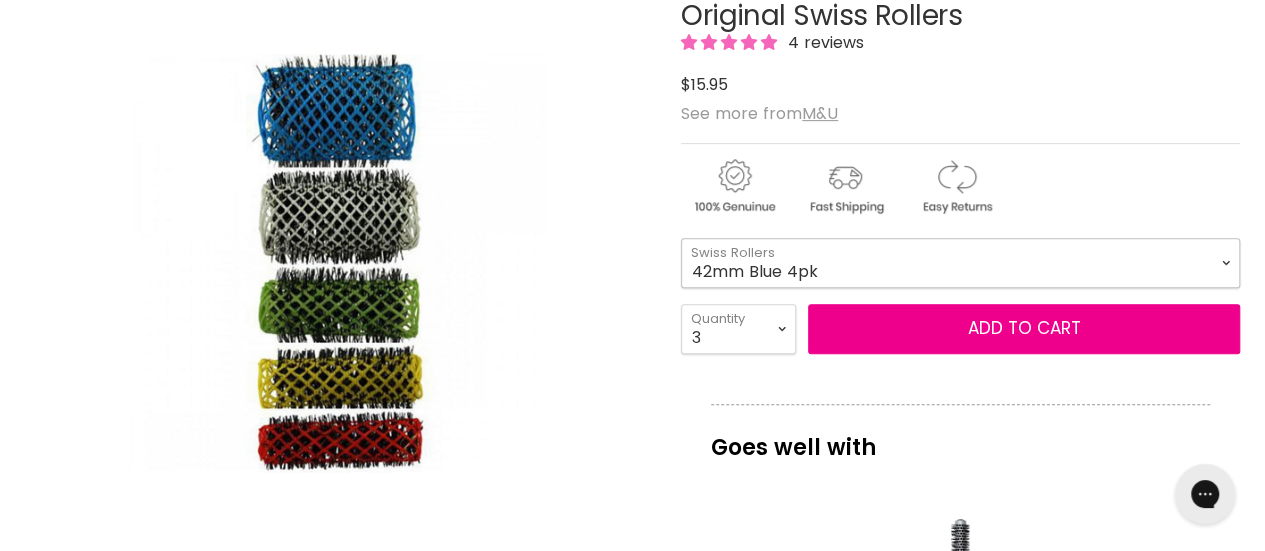 click on "16mm Coral 6pk
20mm Yellow 6pk
25mm Green 6pk
32mm White 6pk
42mm Blue 4pk" at bounding box center (960, 263) 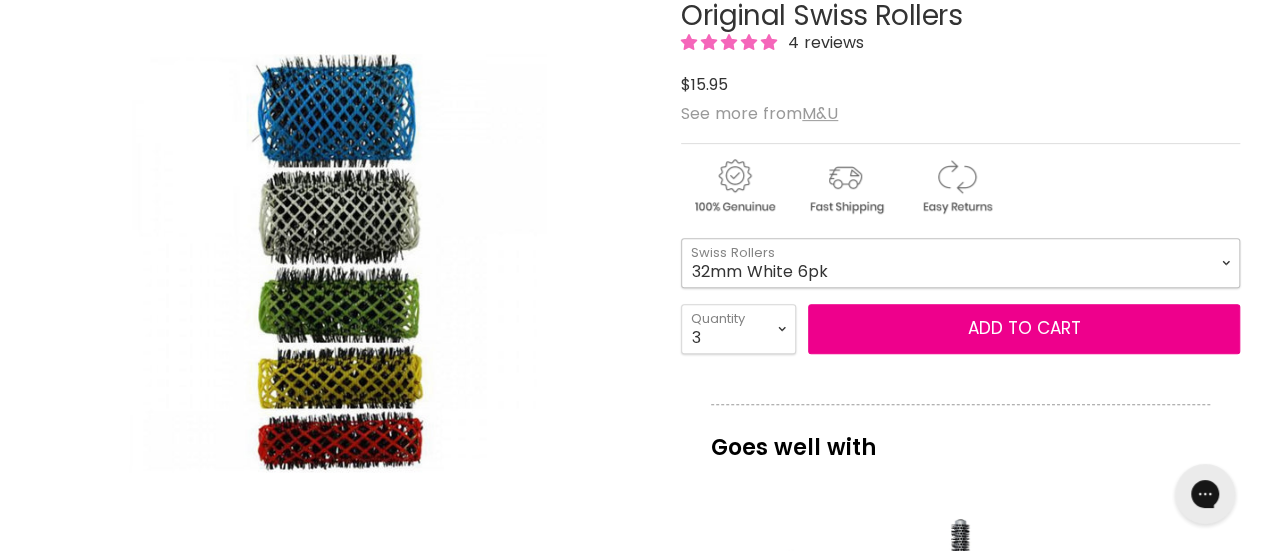 click on "16mm Coral 6pk
20mm Yellow 6pk
25mm Green 6pk
32mm White 6pk
42mm Blue 4pk" at bounding box center [960, 263] 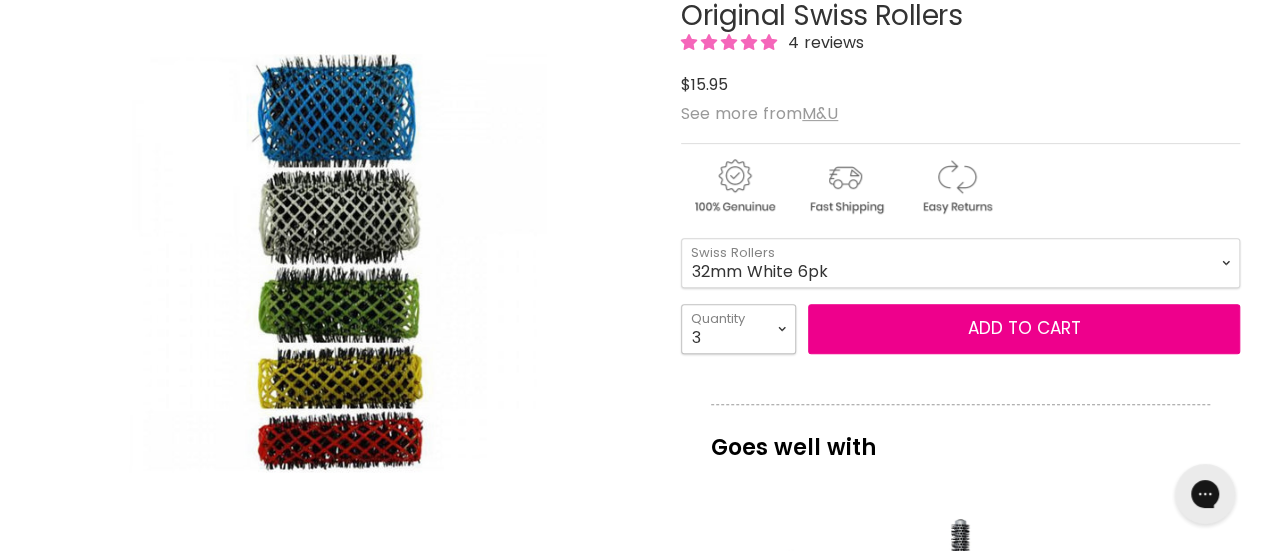 click on "1
2
3
4
5
6
7
8
9
10+" at bounding box center [738, 329] 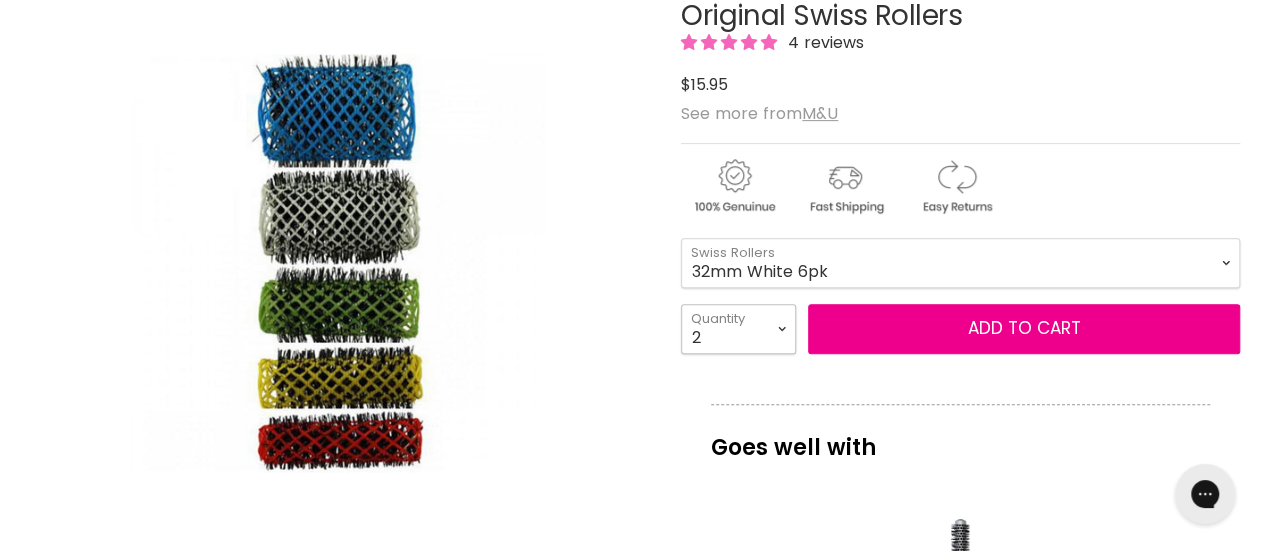 click on "1
2
3
4
5
6
7
8
9
10+" at bounding box center (738, 329) 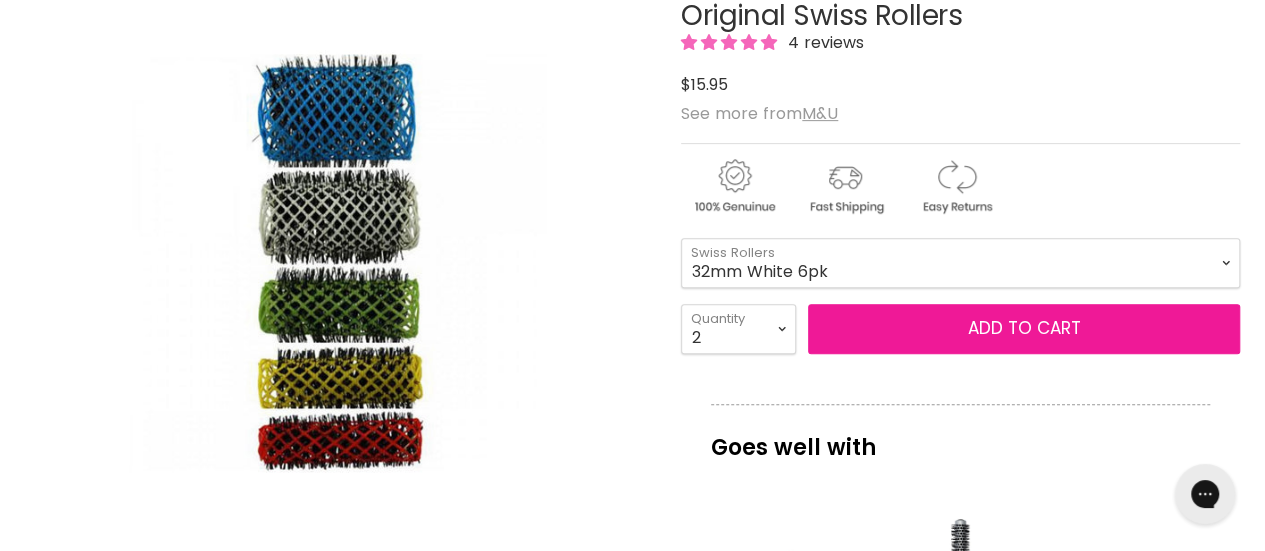 click on "Add to cart" at bounding box center (1024, 329) 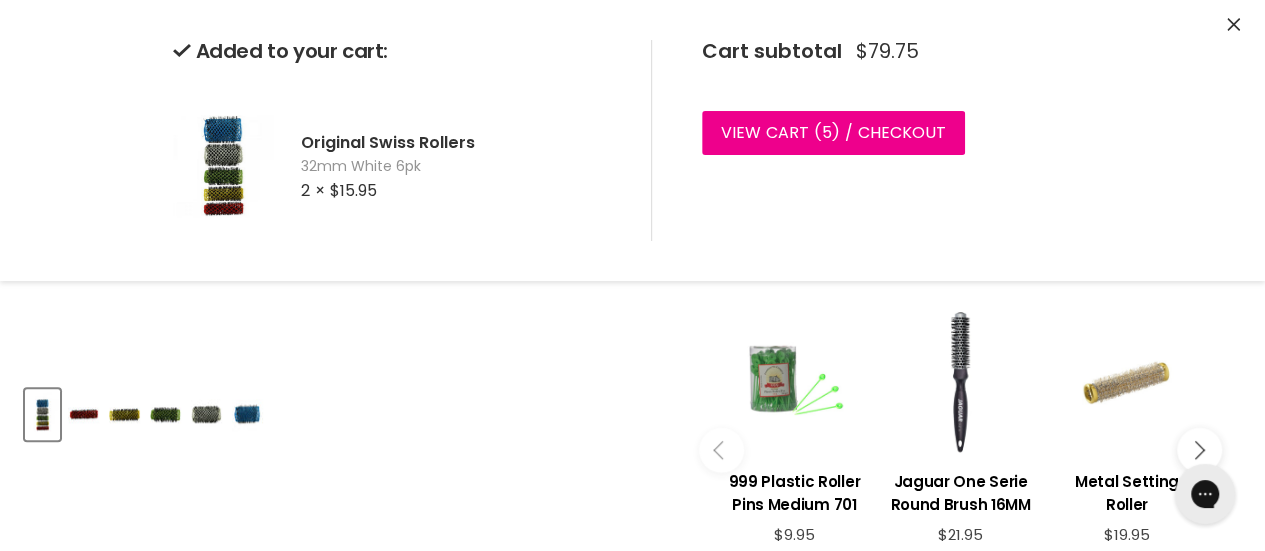 scroll, scrollTop: 584, scrollLeft: 0, axis: vertical 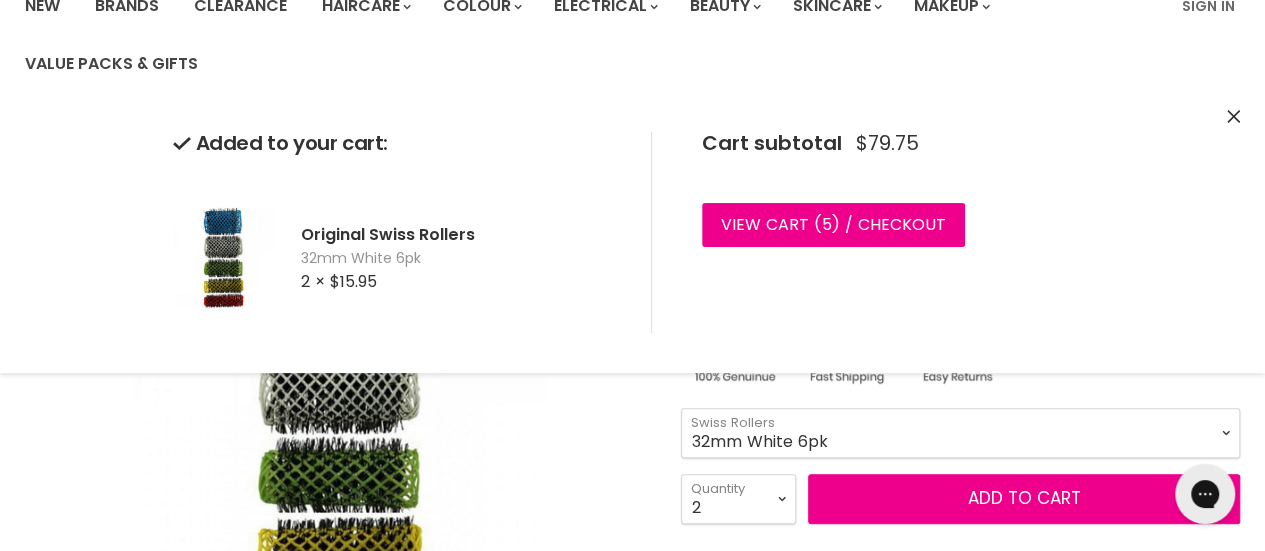 click 